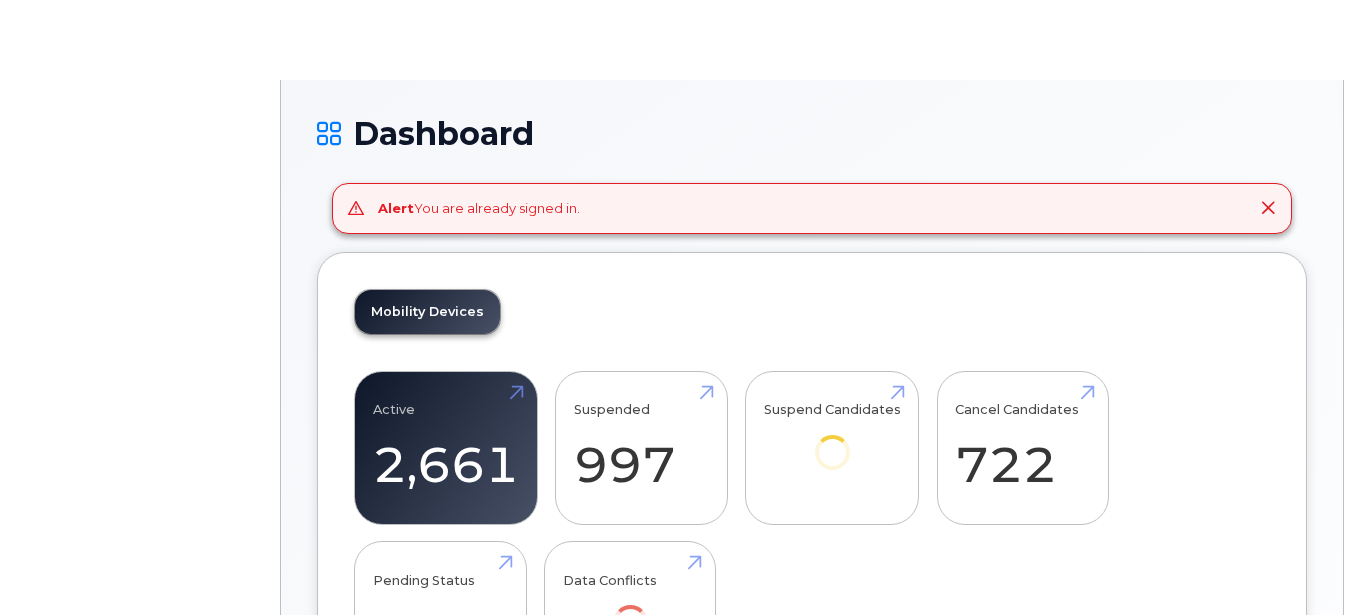 scroll, scrollTop: 0, scrollLeft: 0, axis: both 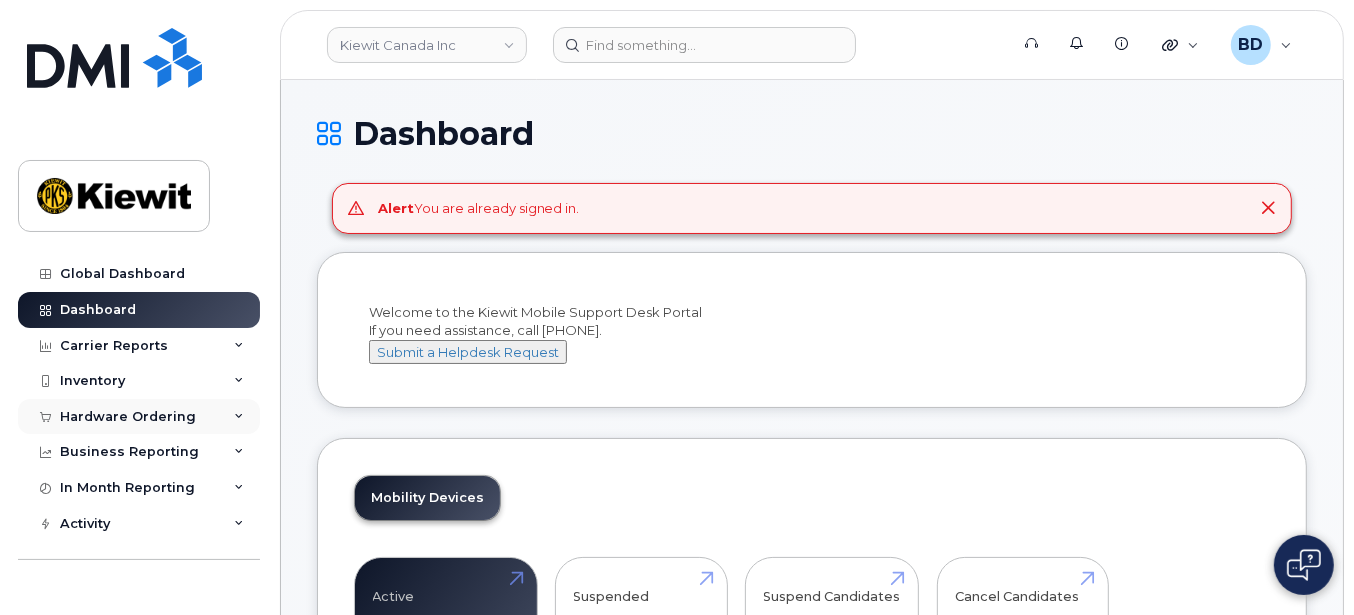 click on "Hardware Ordering" at bounding box center (128, 417) 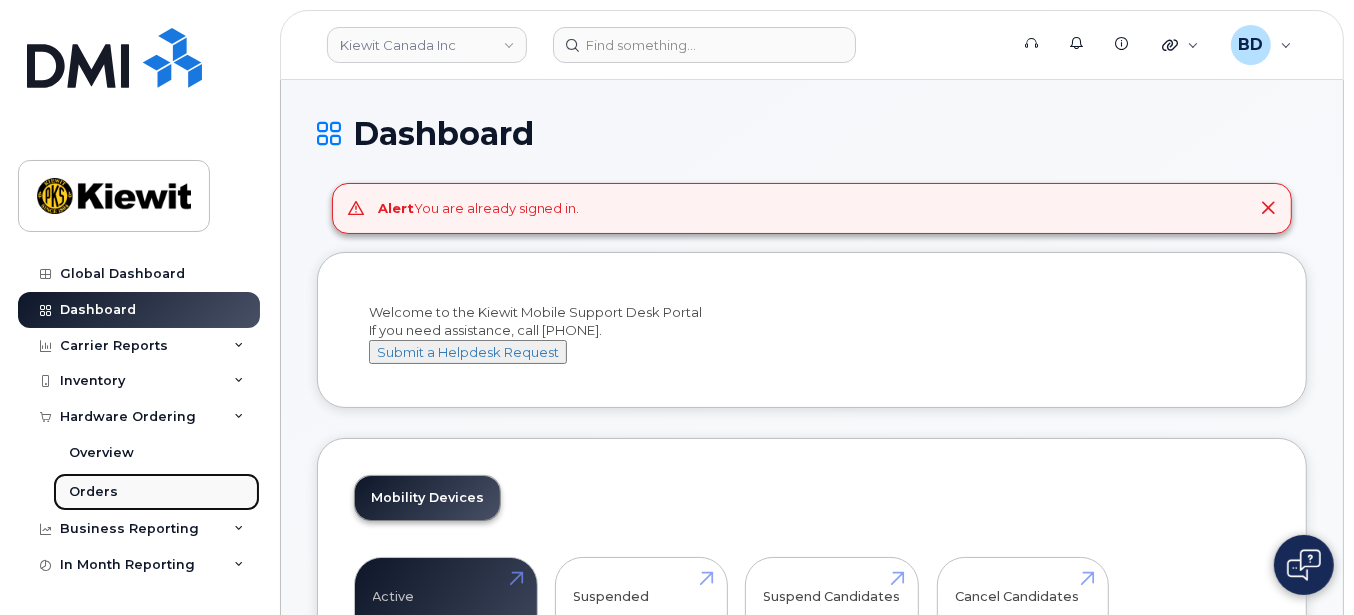 click on "Orders" at bounding box center [156, 492] 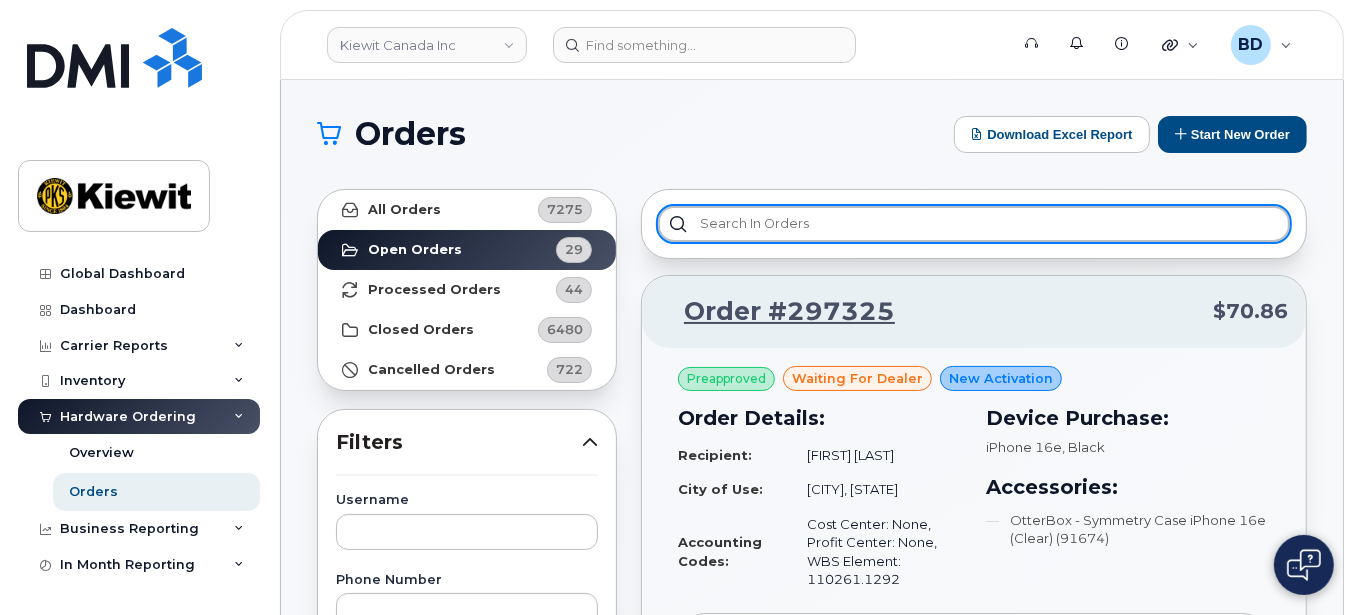 click at bounding box center (974, 224) 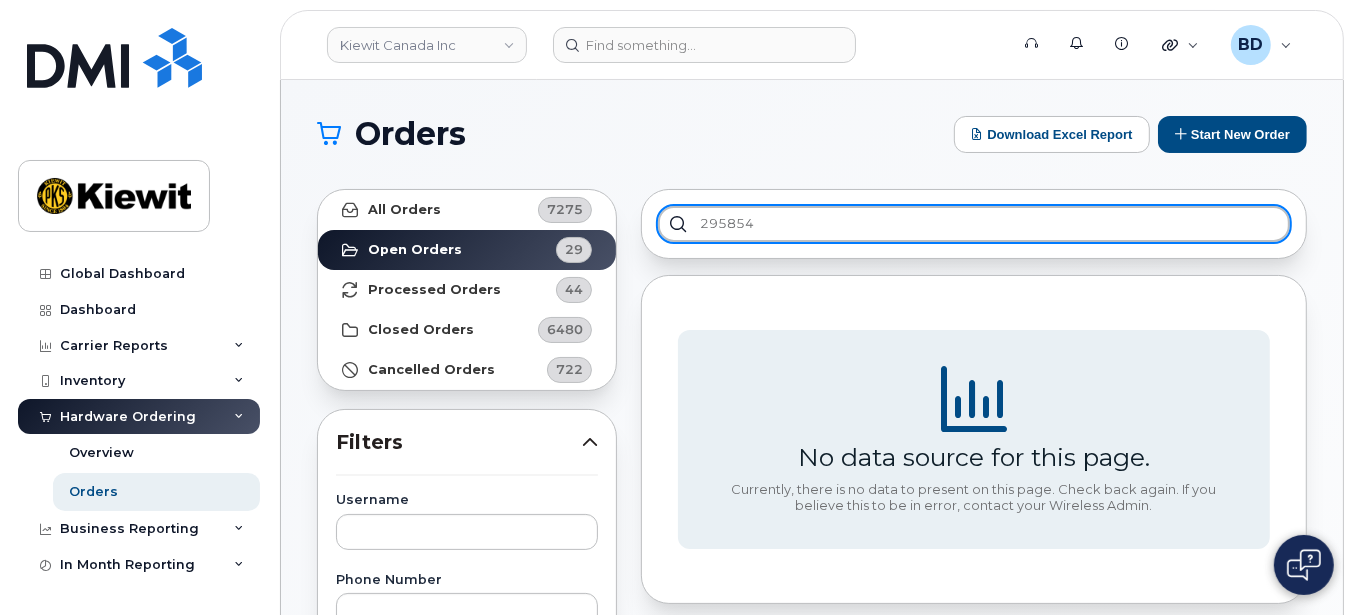 type on "295854" 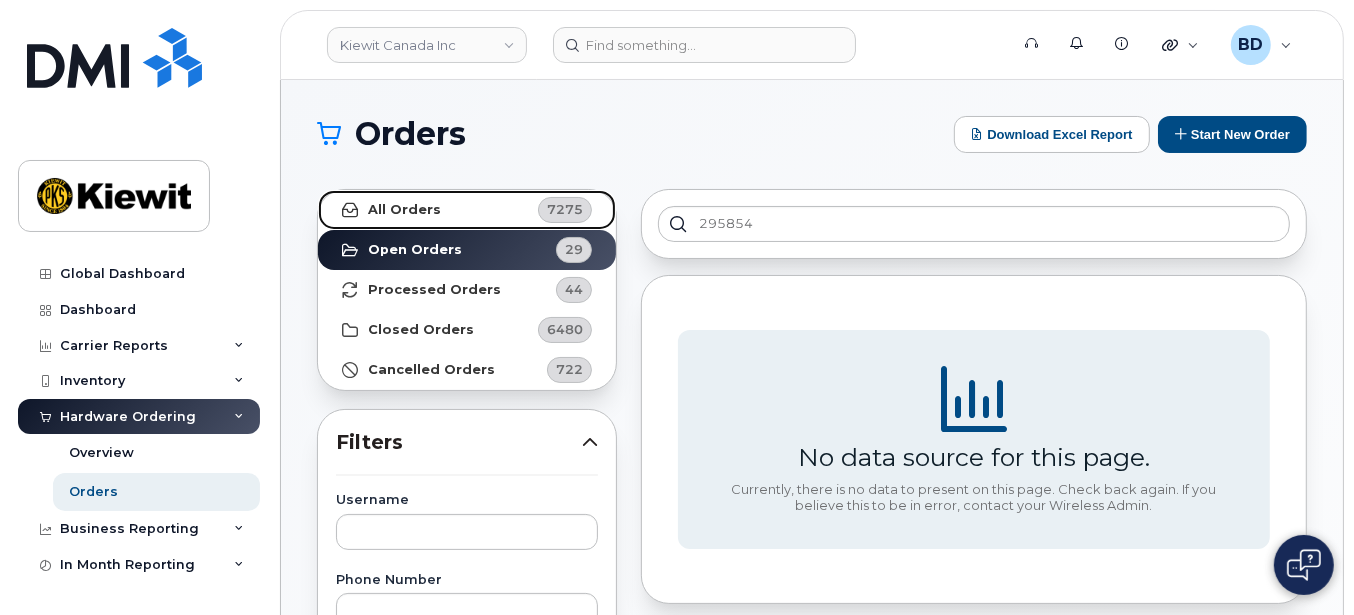 click on "All Orders" at bounding box center [404, 210] 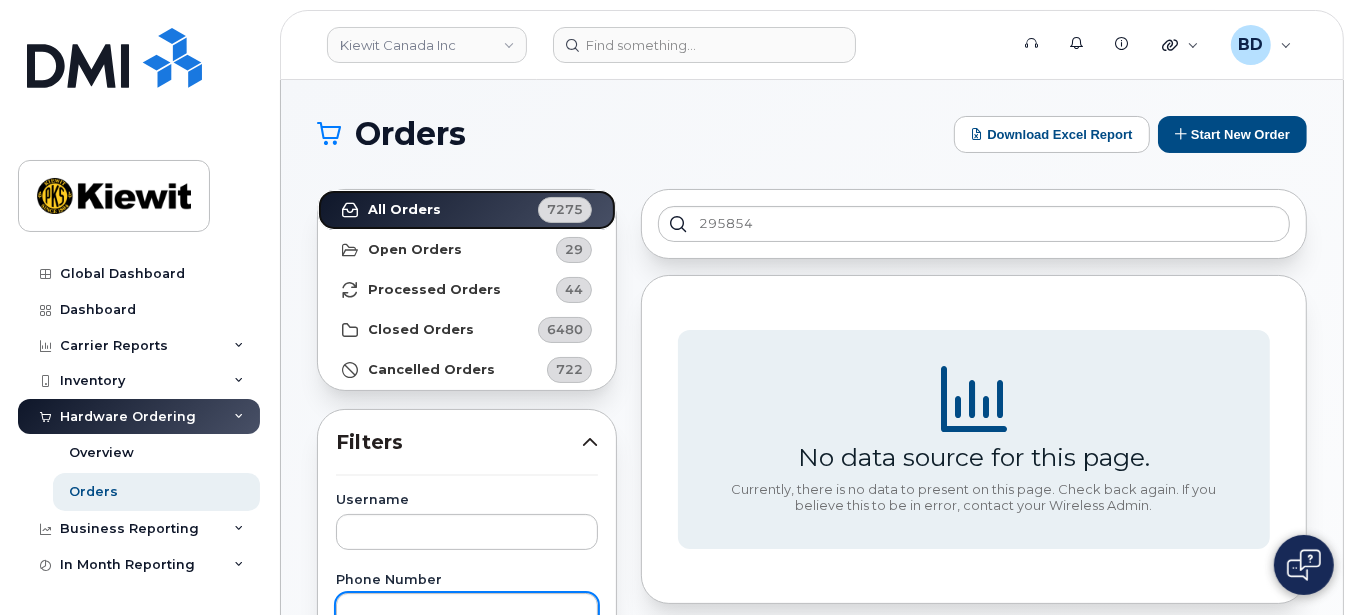 scroll, scrollTop: 266, scrollLeft: 0, axis: vertical 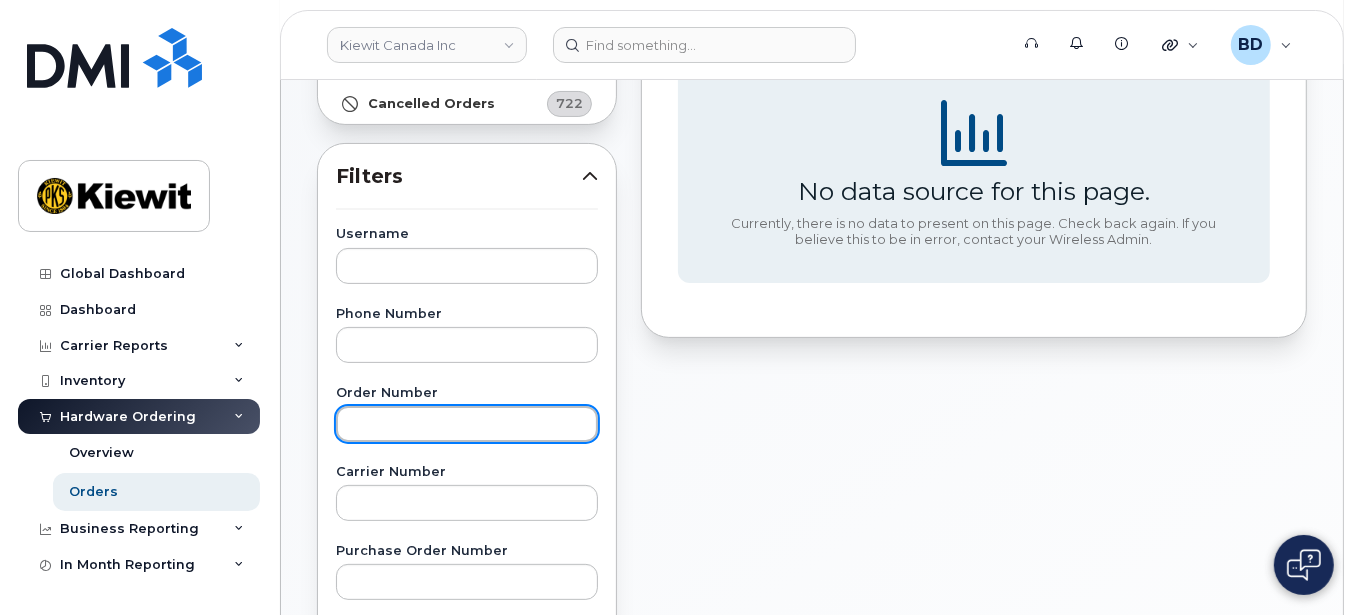click at bounding box center [467, 424] 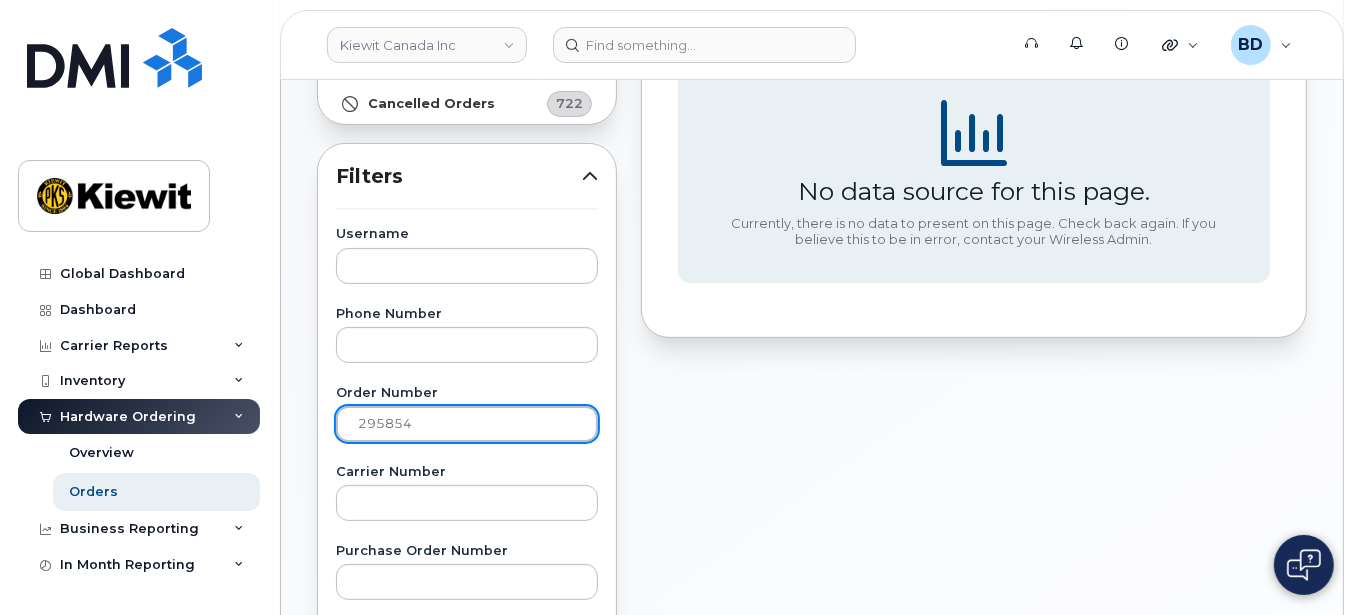 type on "295854" 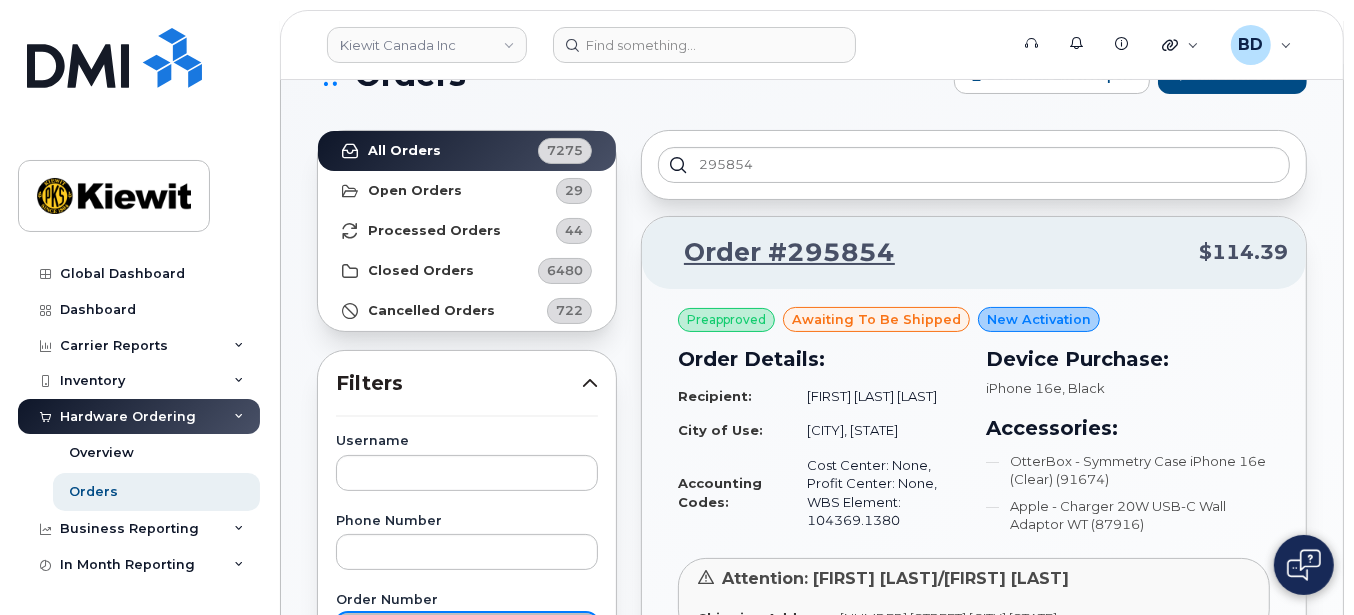 scroll, scrollTop: 0, scrollLeft: 0, axis: both 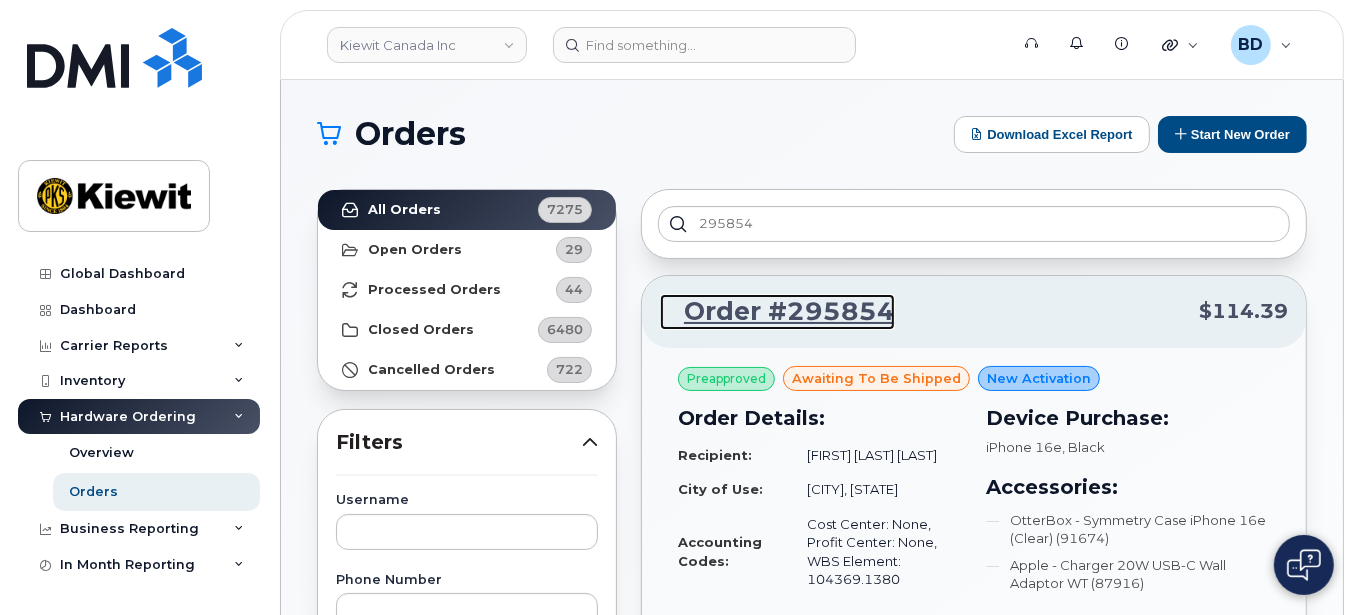 click on "Order #295854" at bounding box center (777, 312) 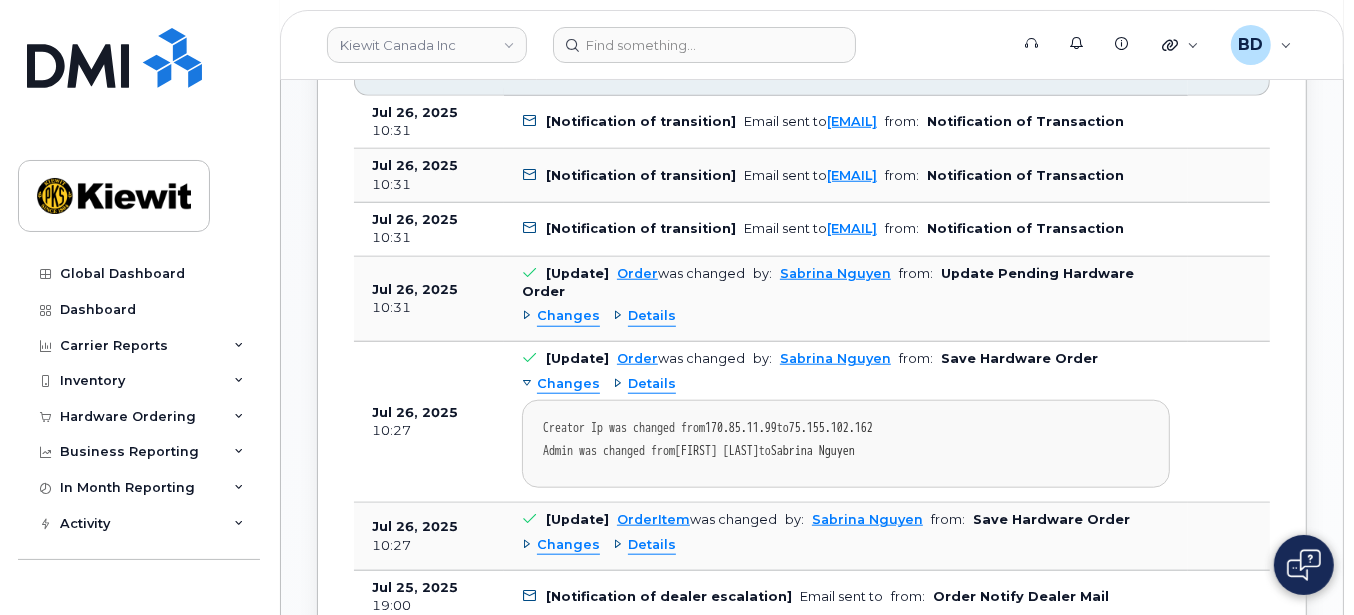 scroll, scrollTop: 1200, scrollLeft: 0, axis: vertical 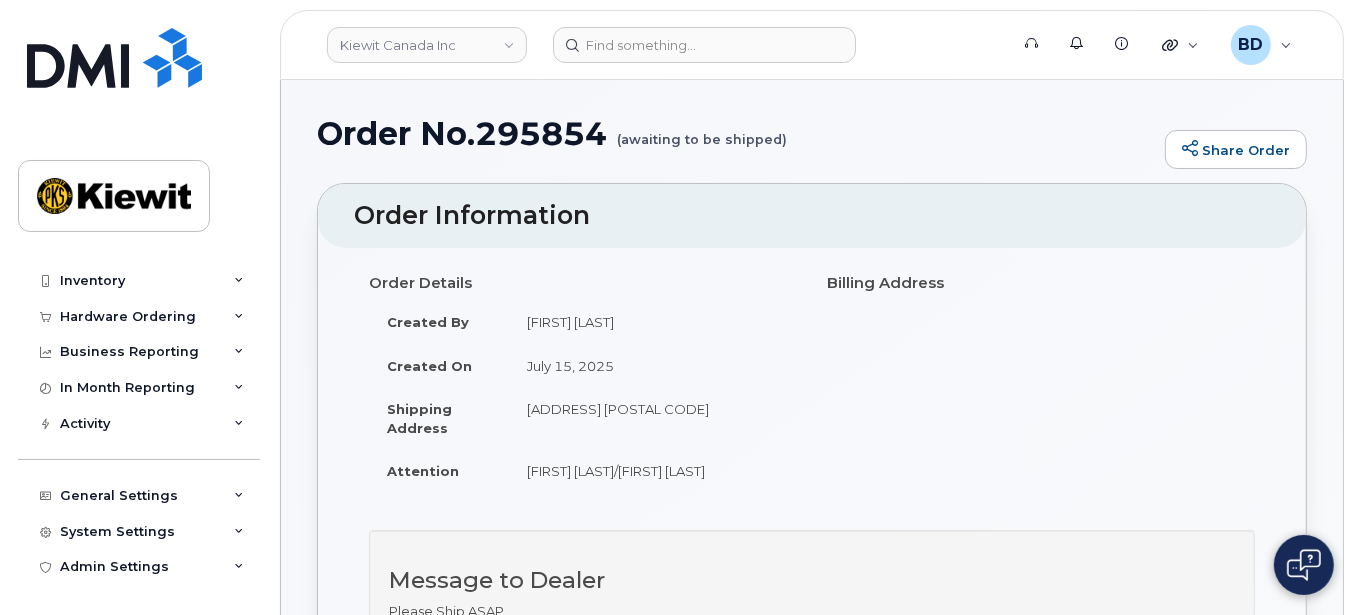 click on "Order No.295854
(awaiting to be shipped)" at bounding box center (736, 133) 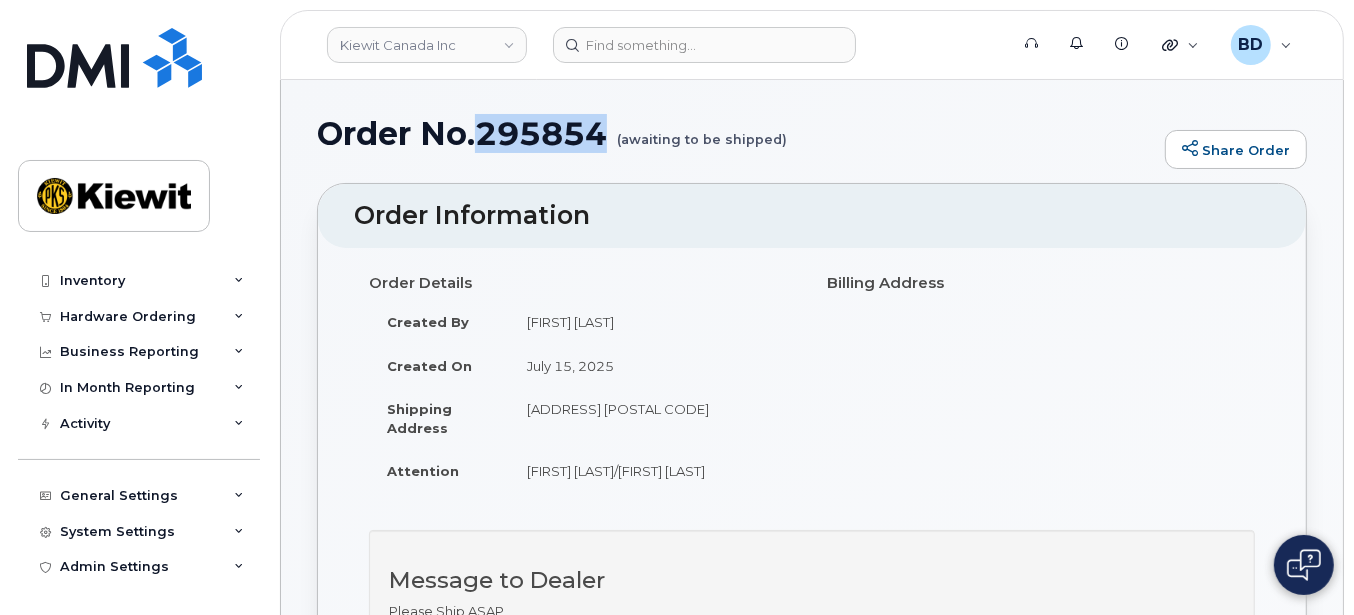 click on "Order No.295854
(awaiting to be shipped)" at bounding box center [736, 133] 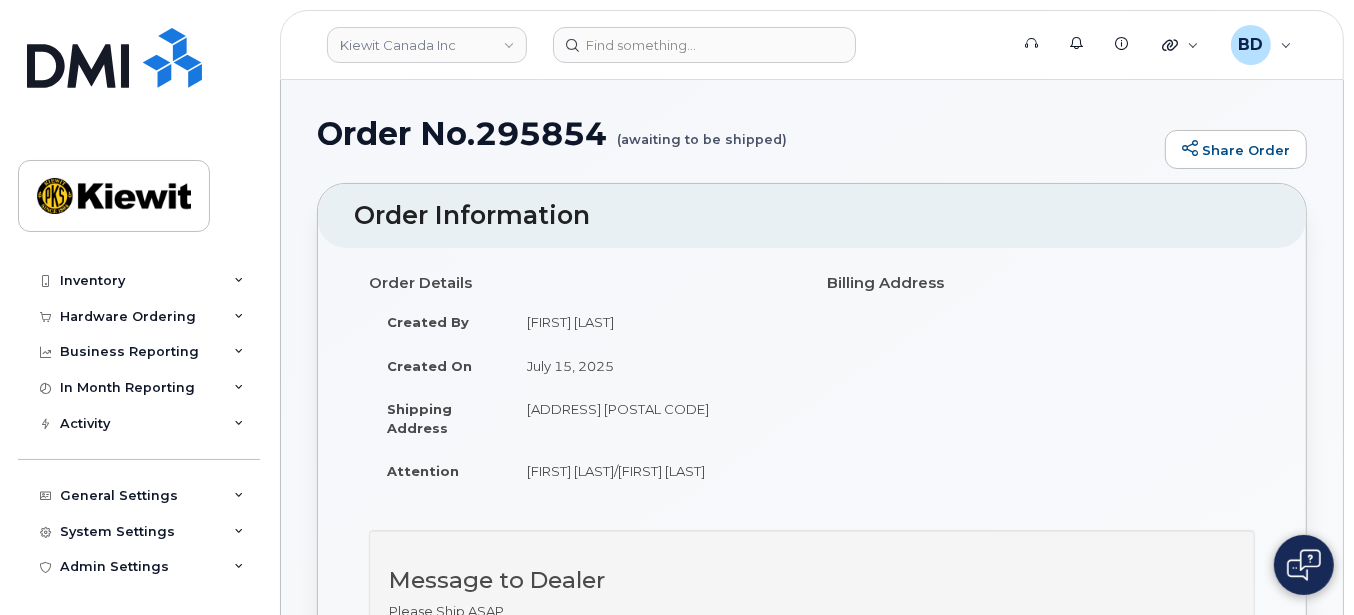 drag, startPoint x: 503, startPoint y: 129, endPoint x: 424, endPoint y: 137, distance: 79.40403 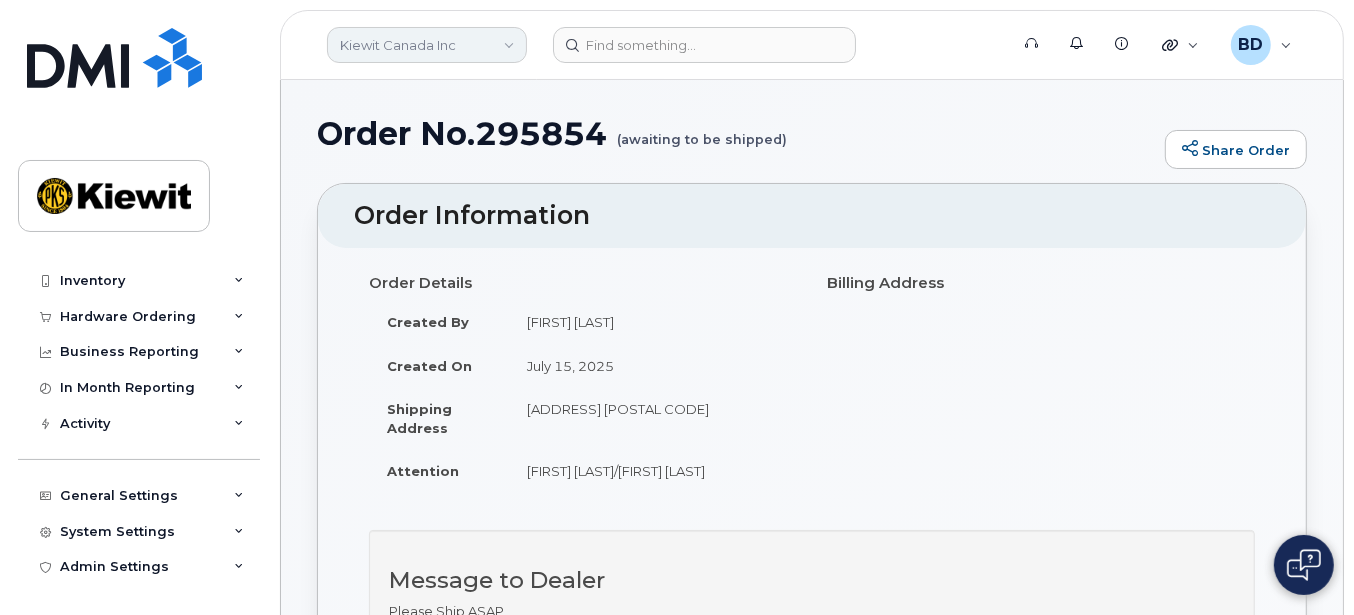 click on "Kiewit Canada Inc" at bounding box center (427, 45) 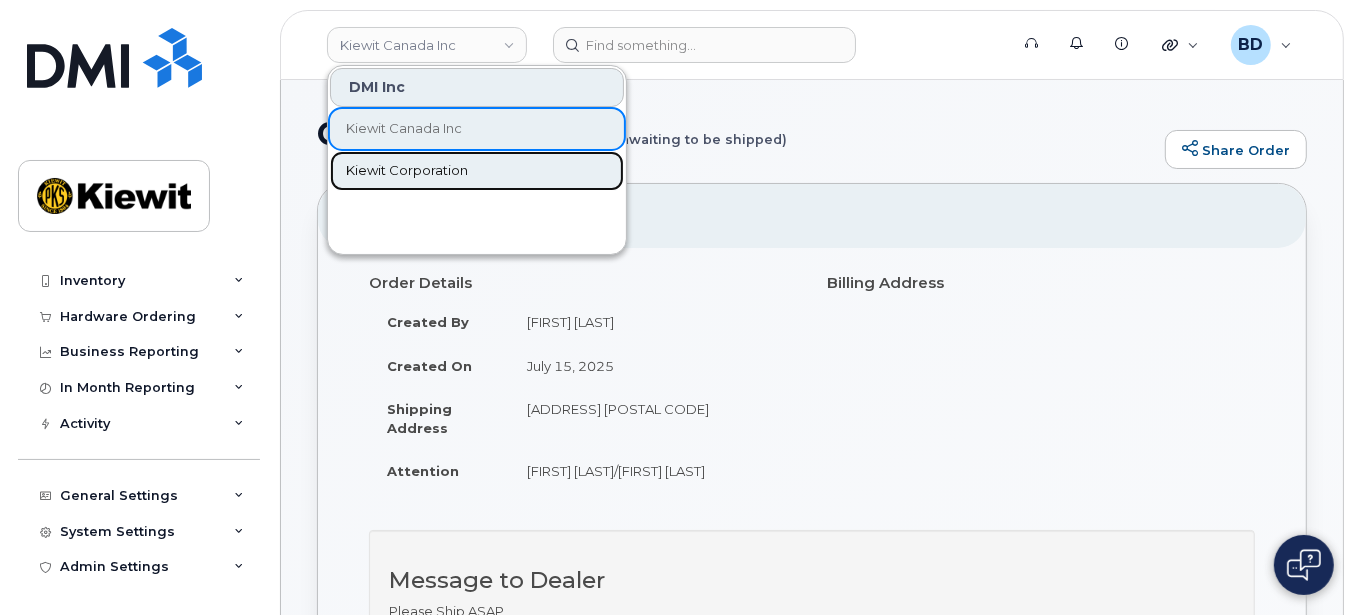 click on "Kiewit Corporation" at bounding box center (407, 171) 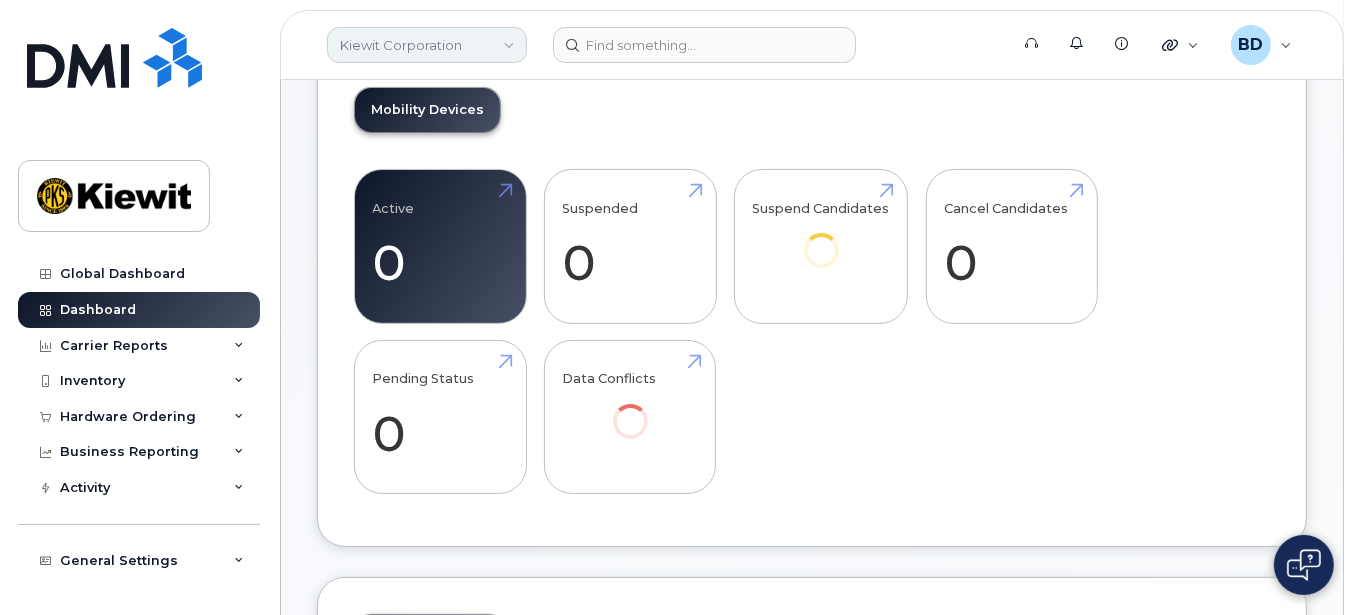 scroll, scrollTop: 133, scrollLeft: 0, axis: vertical 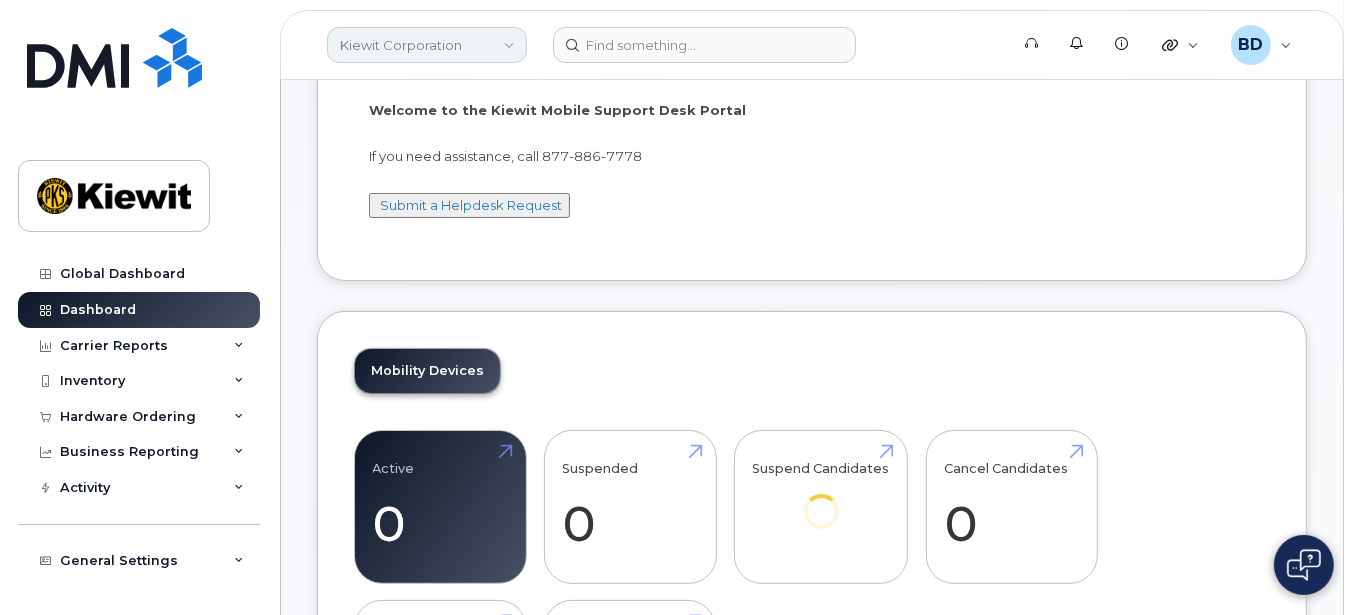 click on "Kiewit Corporation" at bounding box center [427, 45] 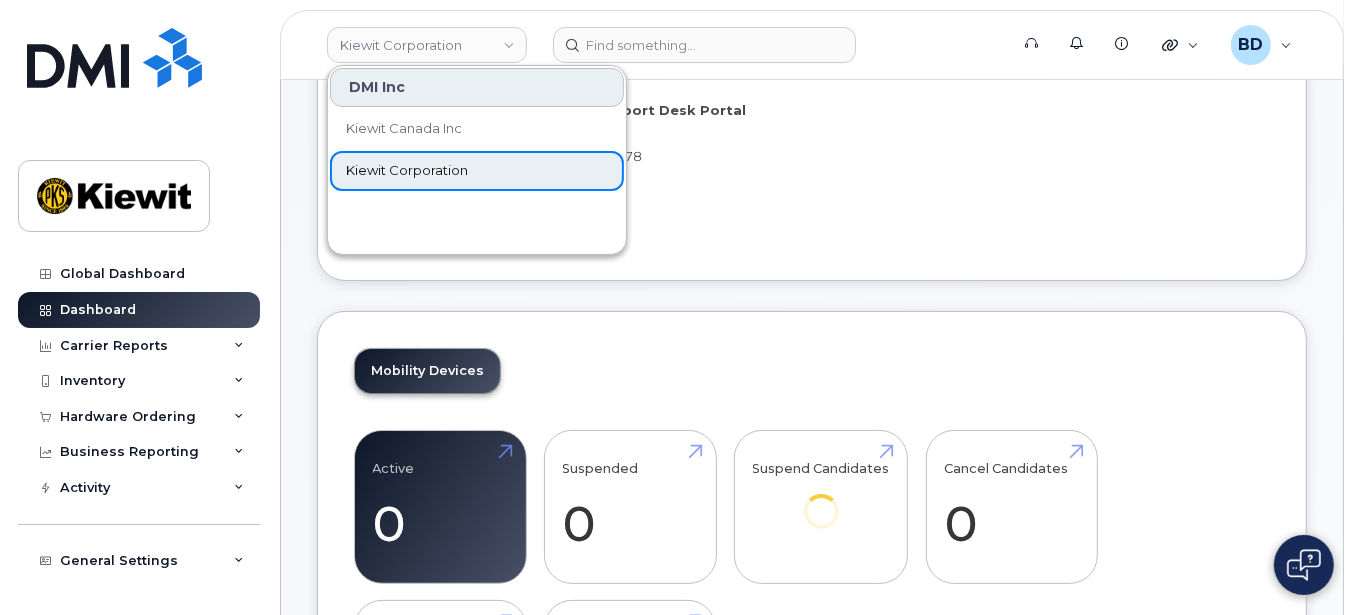 click on "Kiewit Corporation" at bounding box center [407, 171] 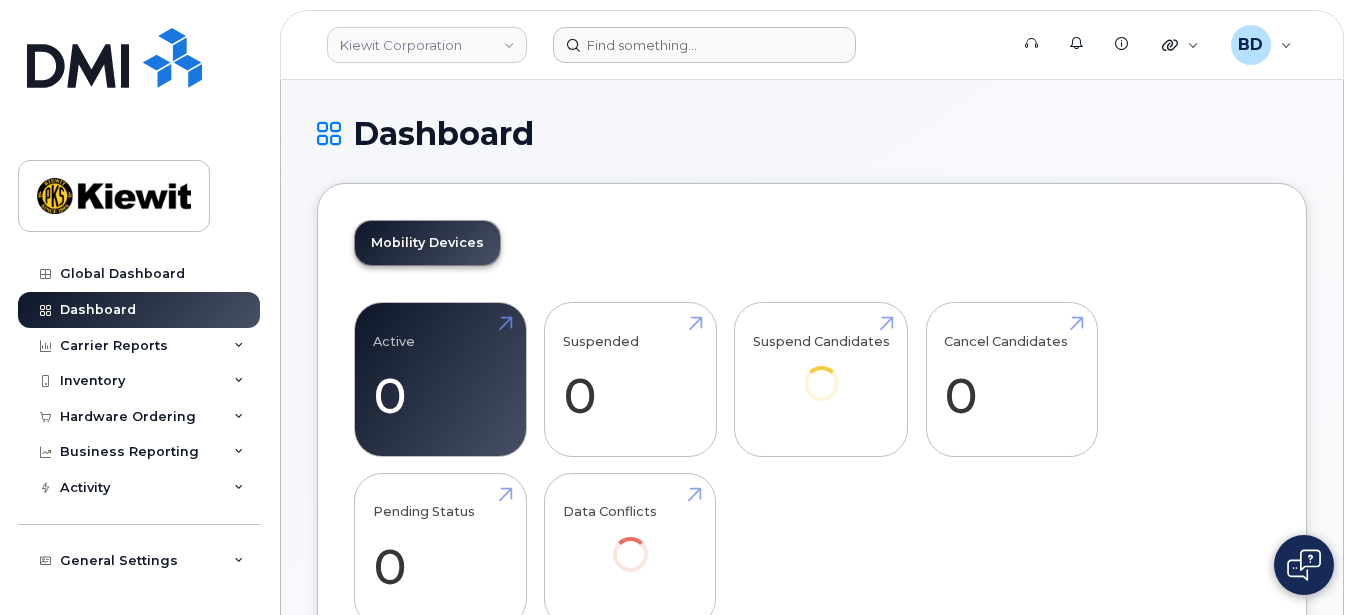 scroll, scrollTop: 0, scrollLeft: 0, axis: both 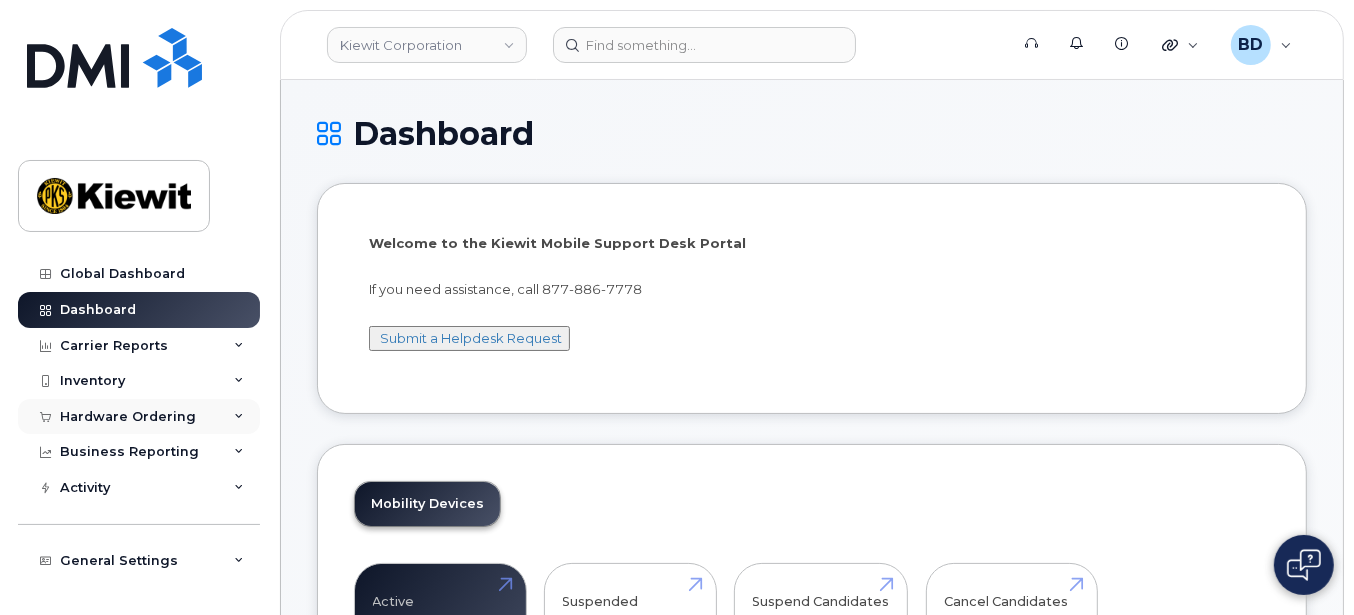 click on "Hardware Ordering" at bounding box center (139, 417) 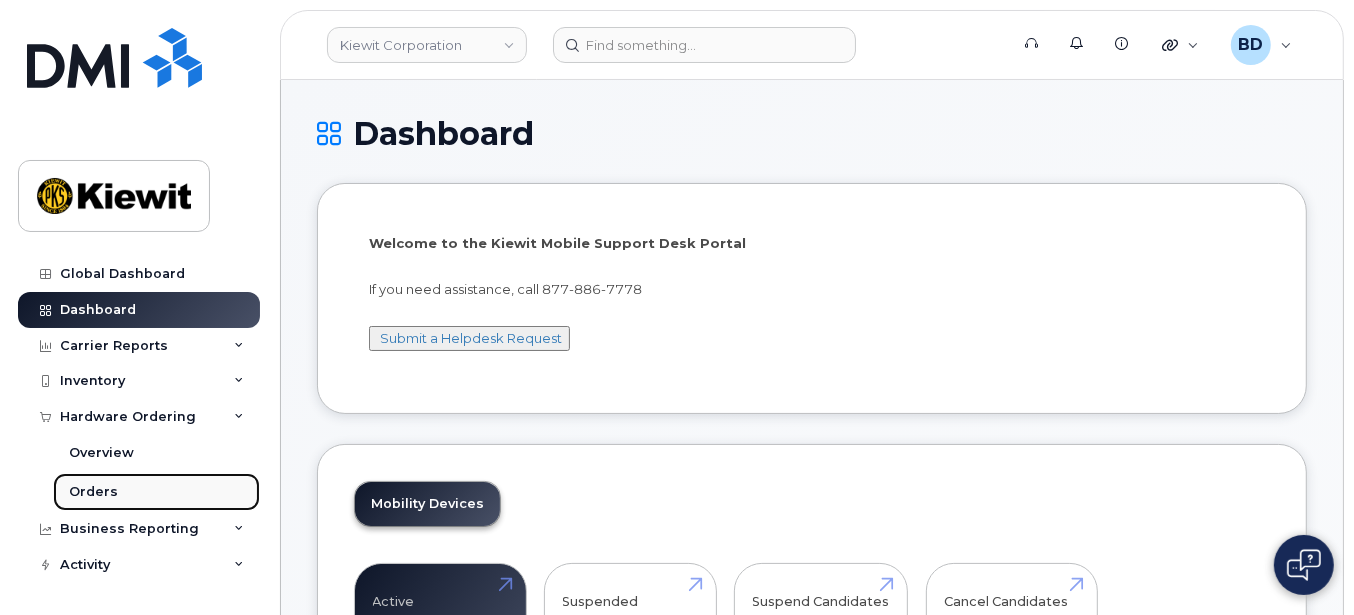 click on "Orders" at bounding box center (156, 492) 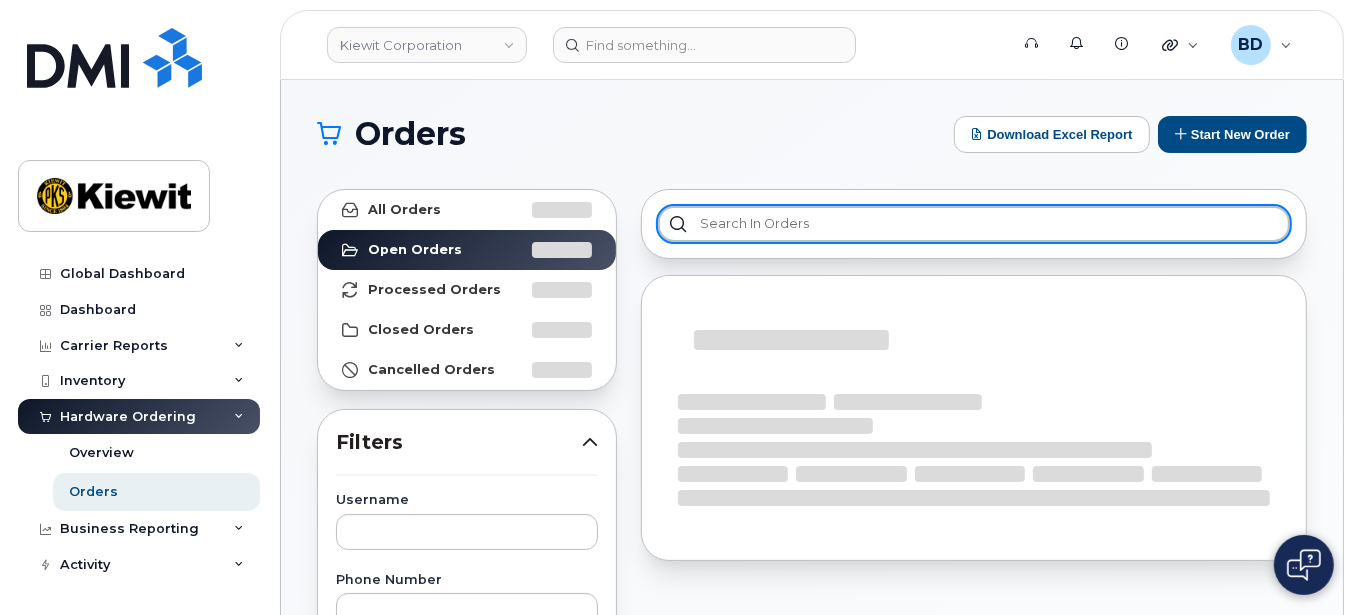 click at bounding box center [974, 224] 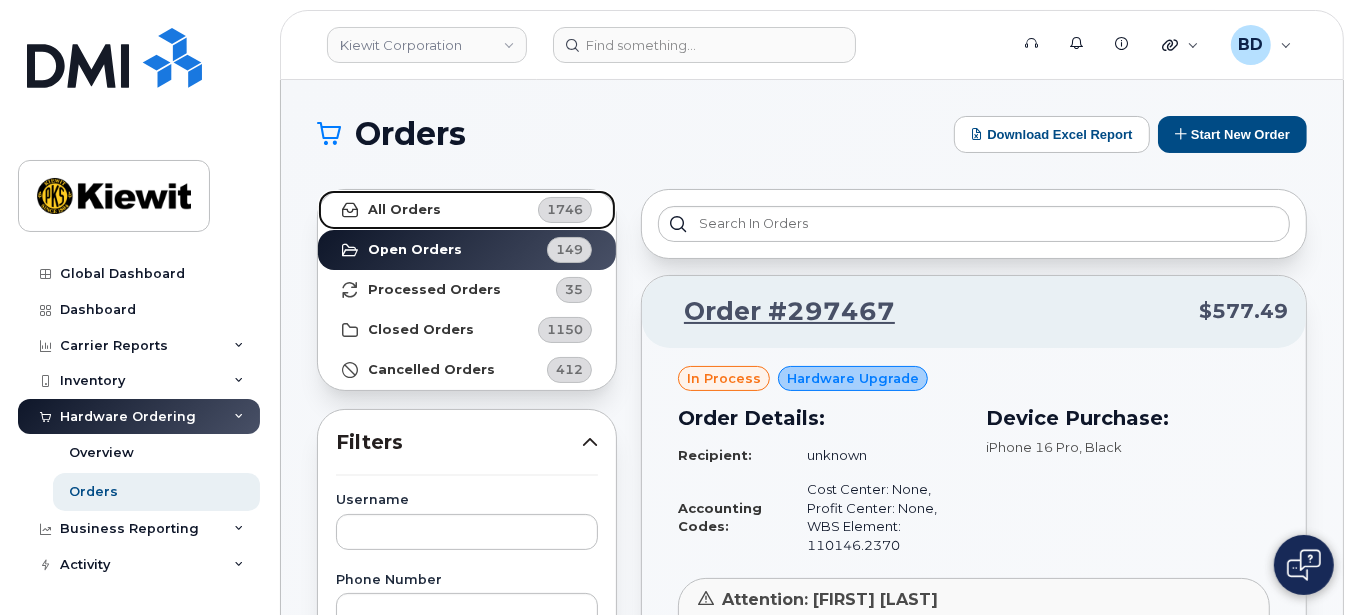 click on "All Orders 1746" at bounding box center [467, 210] 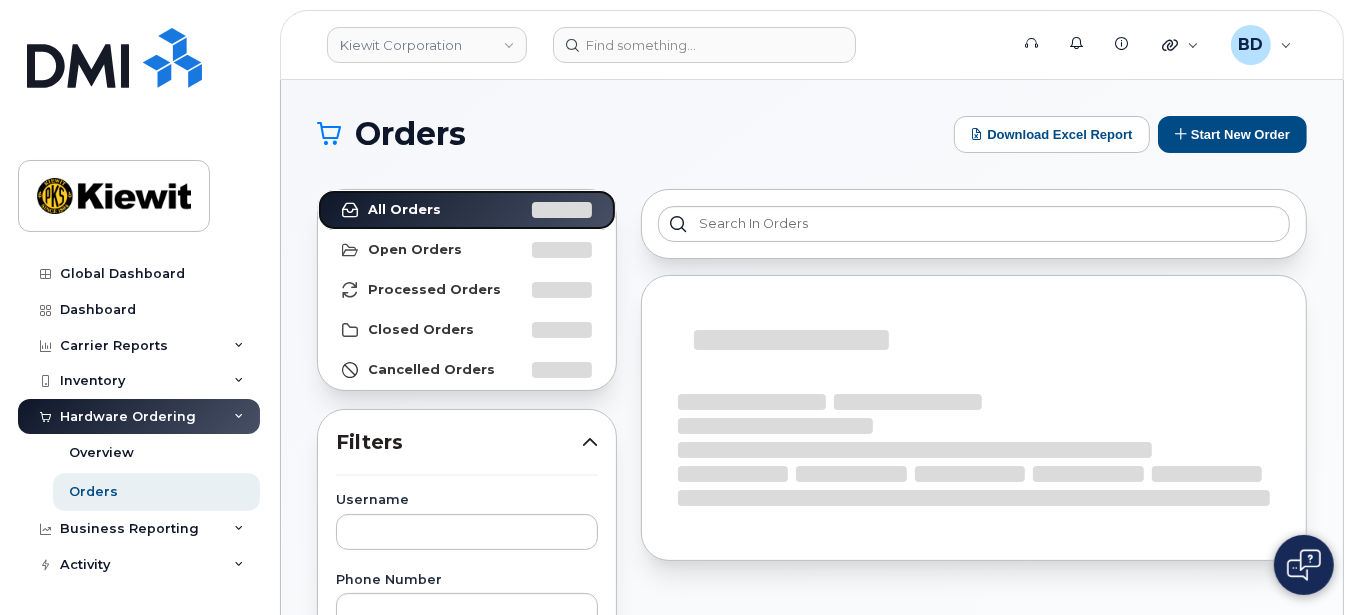 scroll, scrollTop: 266, scrollLeft: 0, axis: vertical 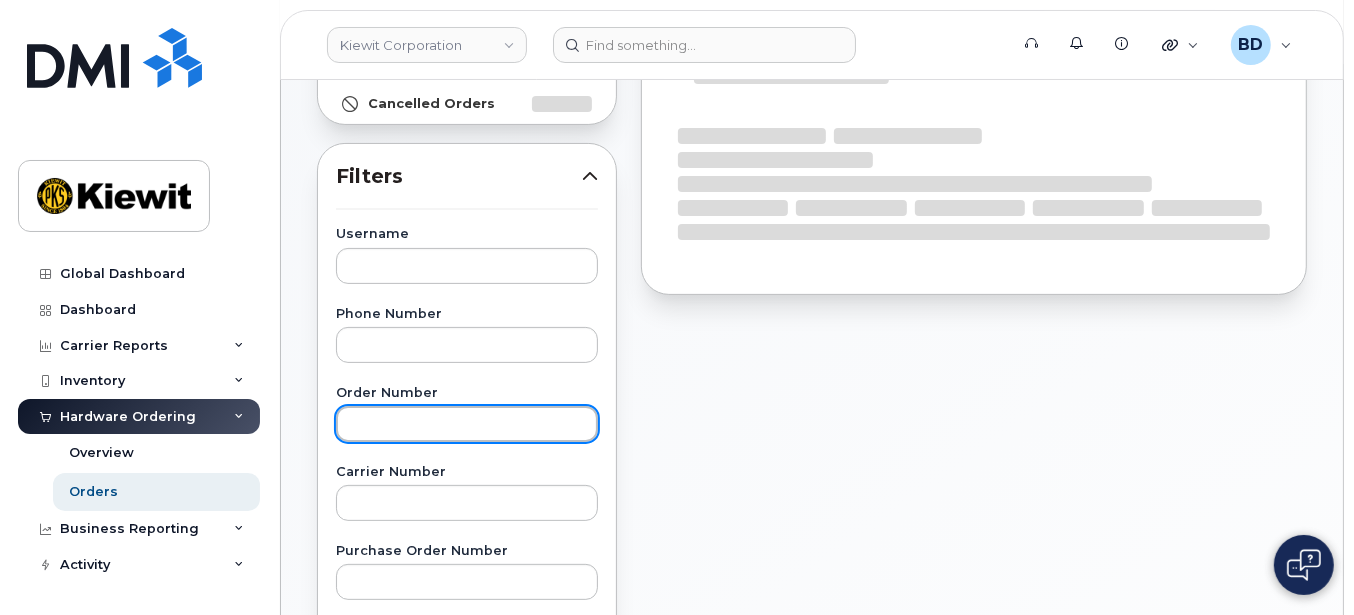 click at bounding box center [467, 424] 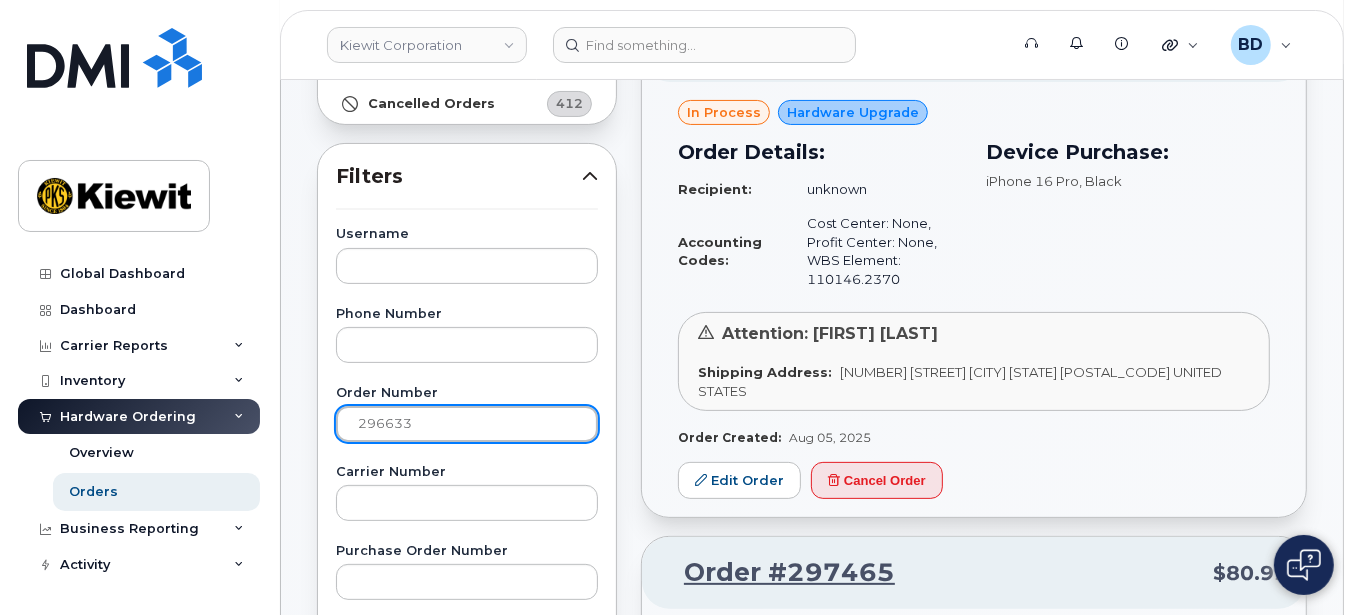 type on "296633" 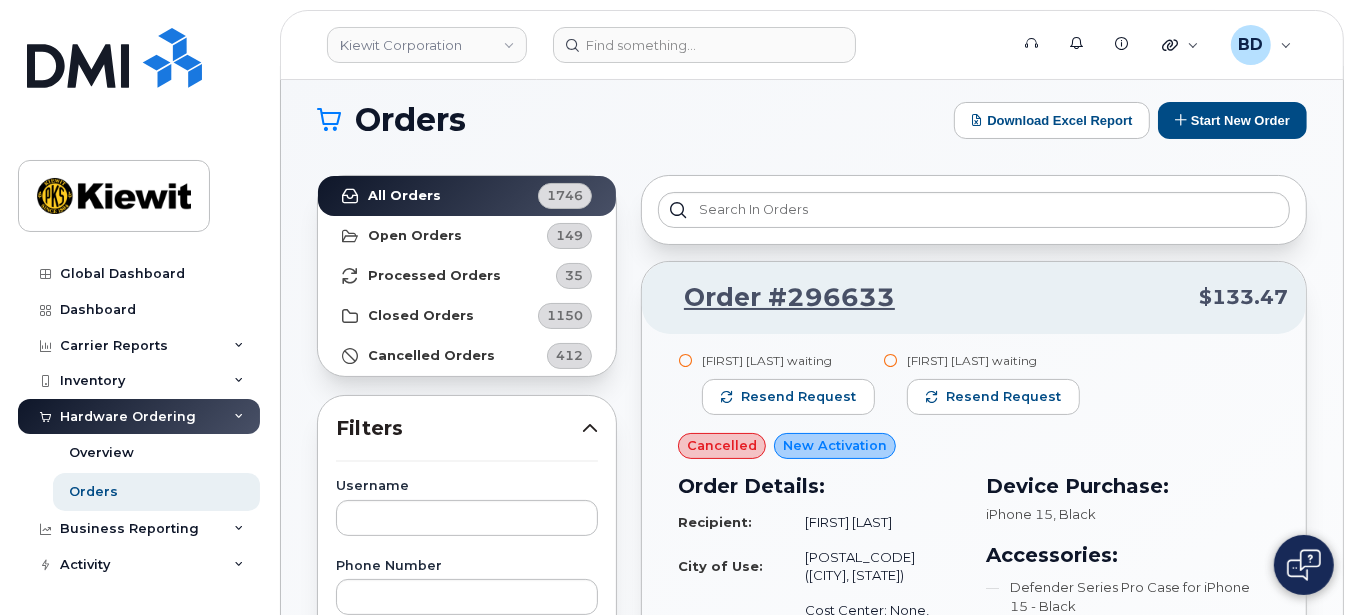 scroll, scrollTop: 0, scrollLeft: 0, axis: both 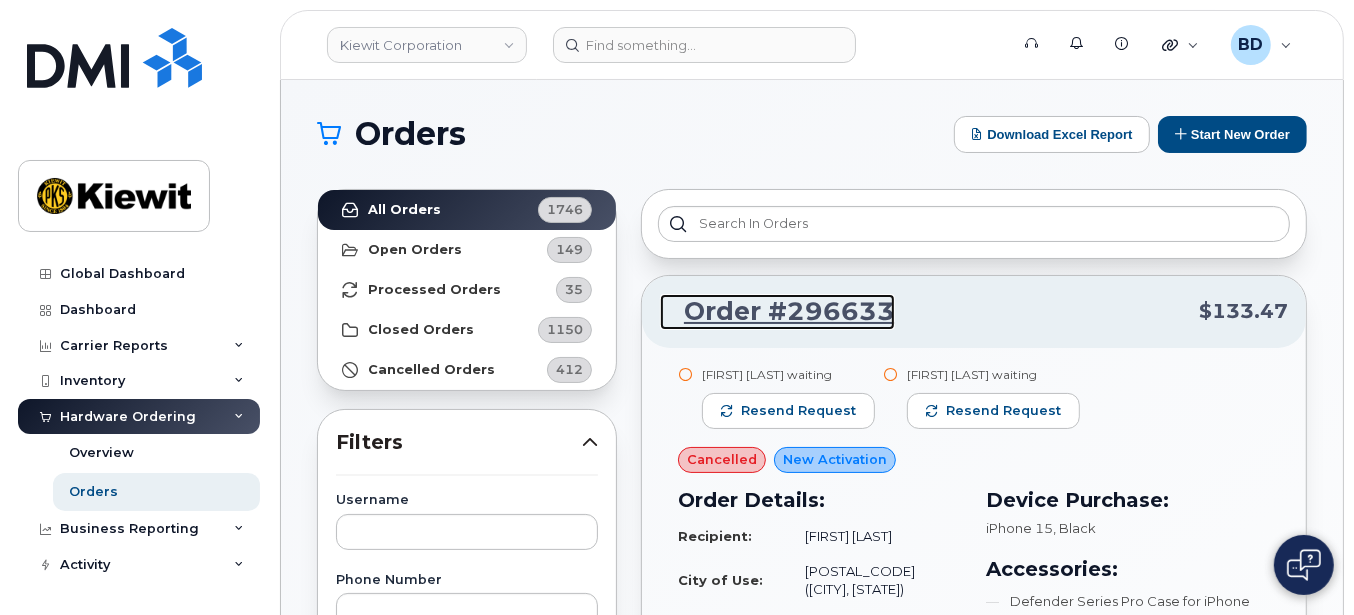 click on "Order #296633" at bounding box center (777, 312) 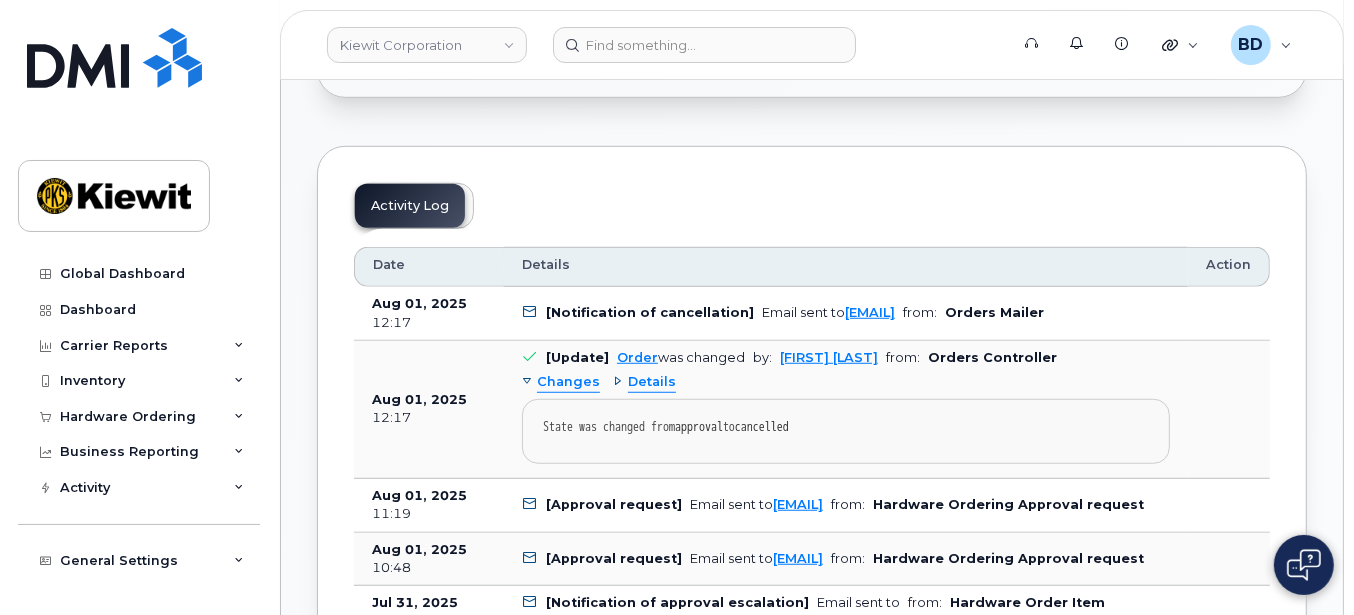 scroll, scrollTop: 933, scrollLeft: 0, axis: vertical 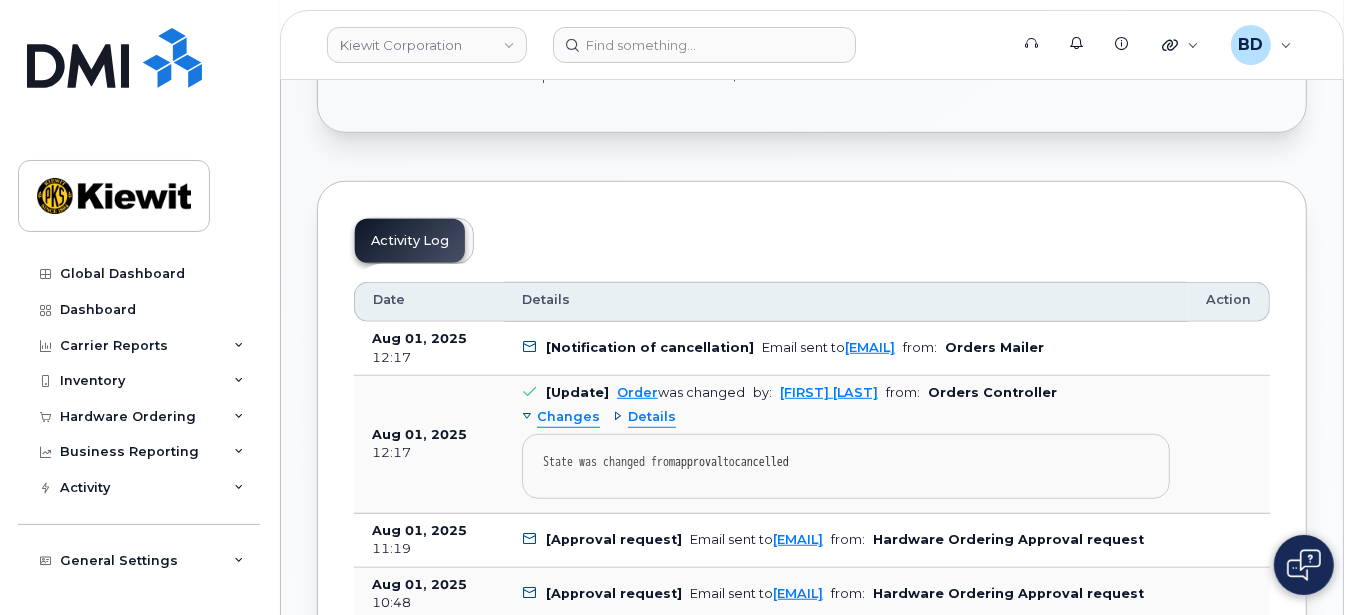 click on "Details" 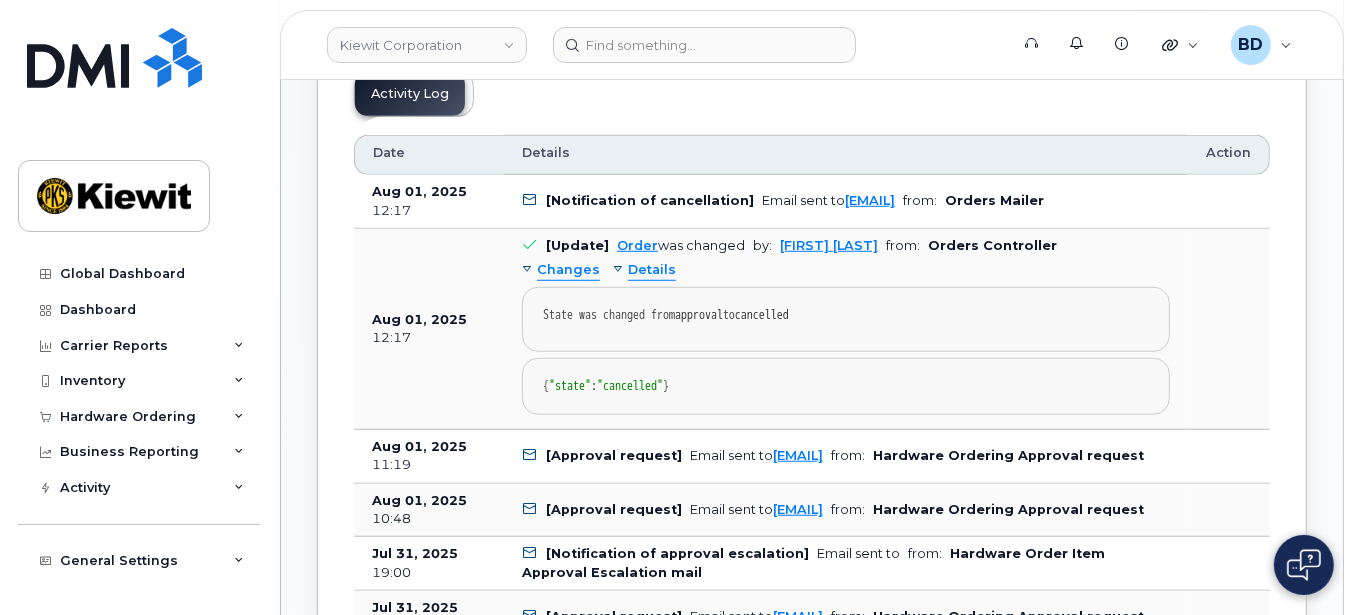 scroll, scrollTop: 800, scrollLeft: 0, axis: vertical 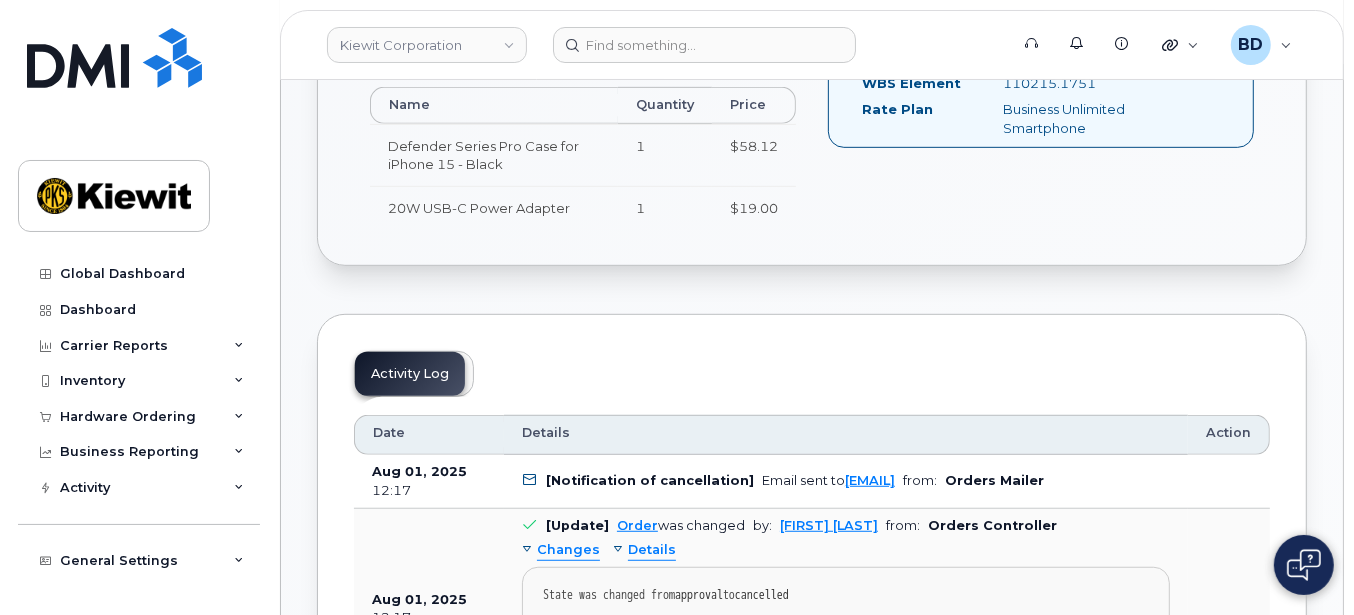 click on "Changes" 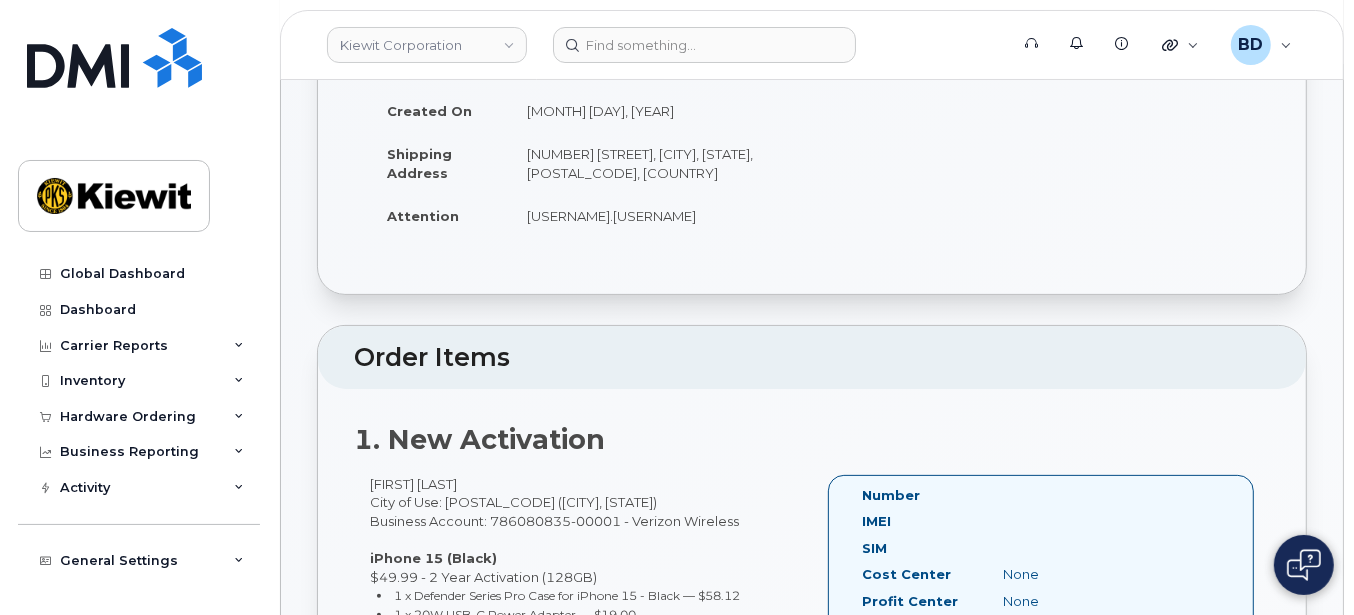 scroll, scrollTop: 0, scrollLeft: 0, axis: both 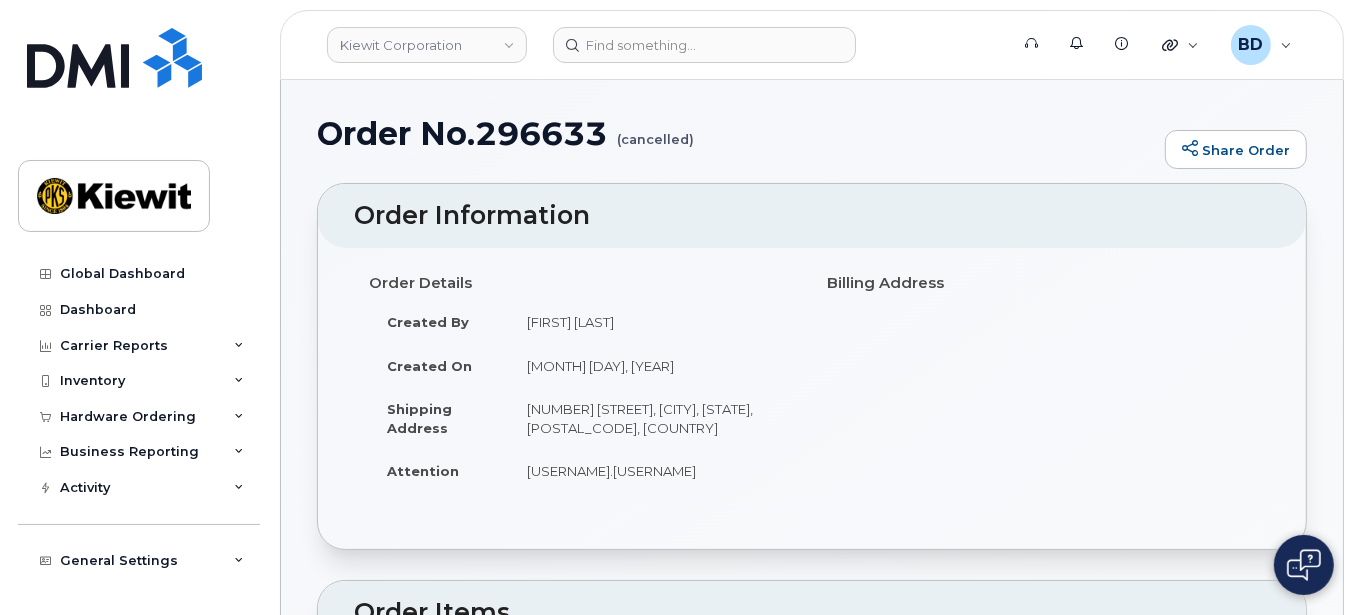click 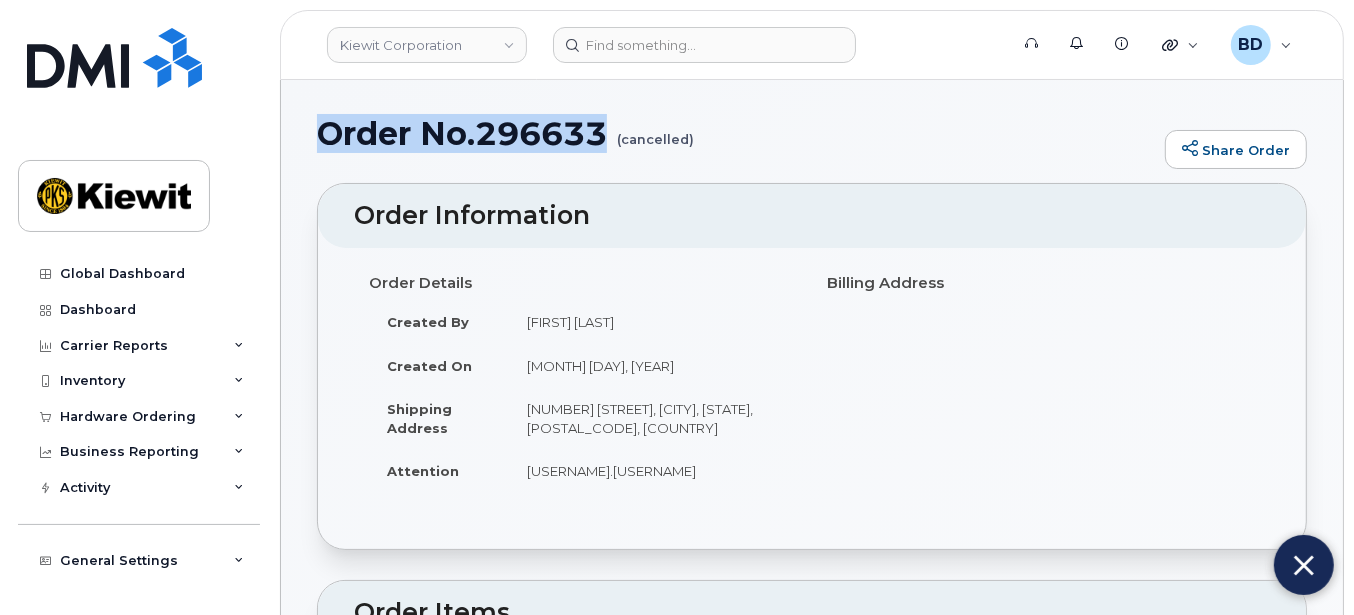 drag, startPoint x: 321, startPoint y: 126, endPoint x: 618, endPoint y: 126, distance: 297 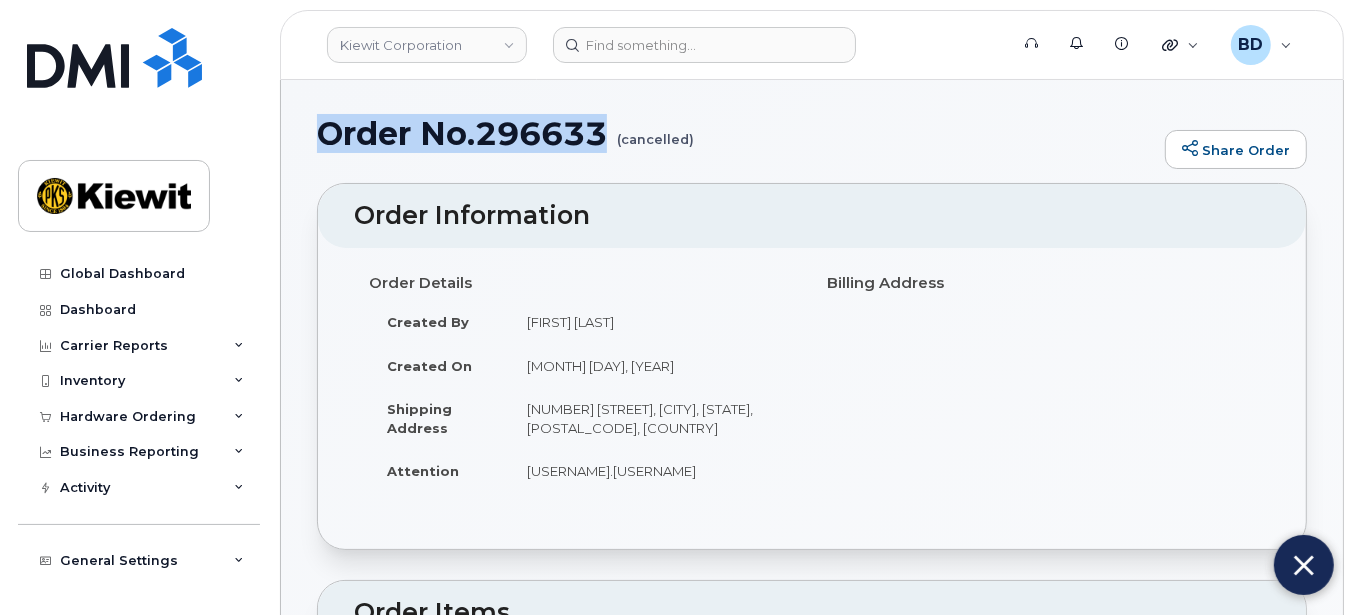 copy on "Order No.296633" 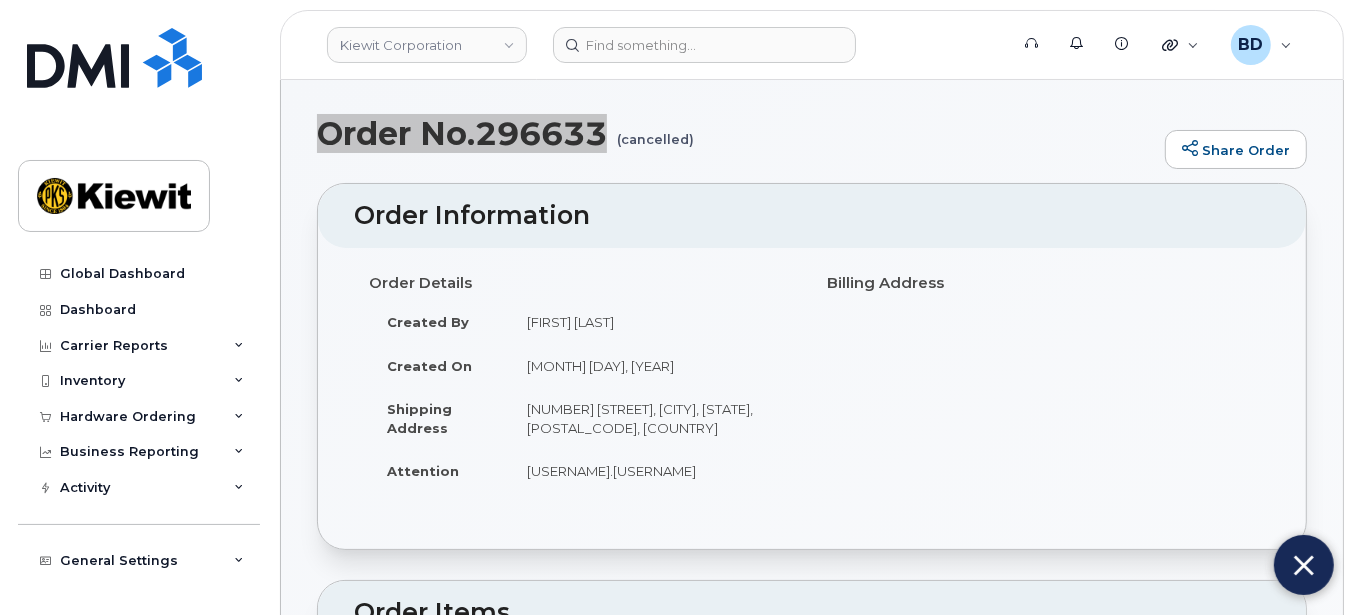 drag, startPoint x: 767, startPoint y: 201, endPoint x: 765, endPoint y: 183, distance: 18.110771 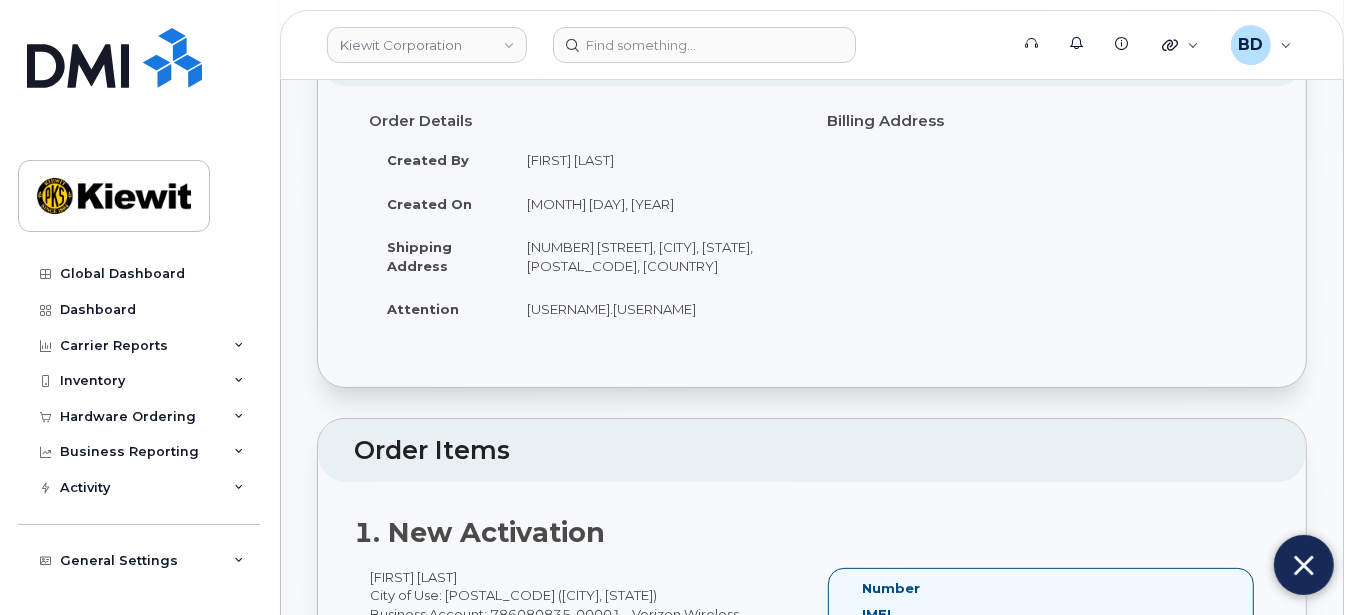 scroll, scrollTop: 0, scrollLeft: 0, axis: both 